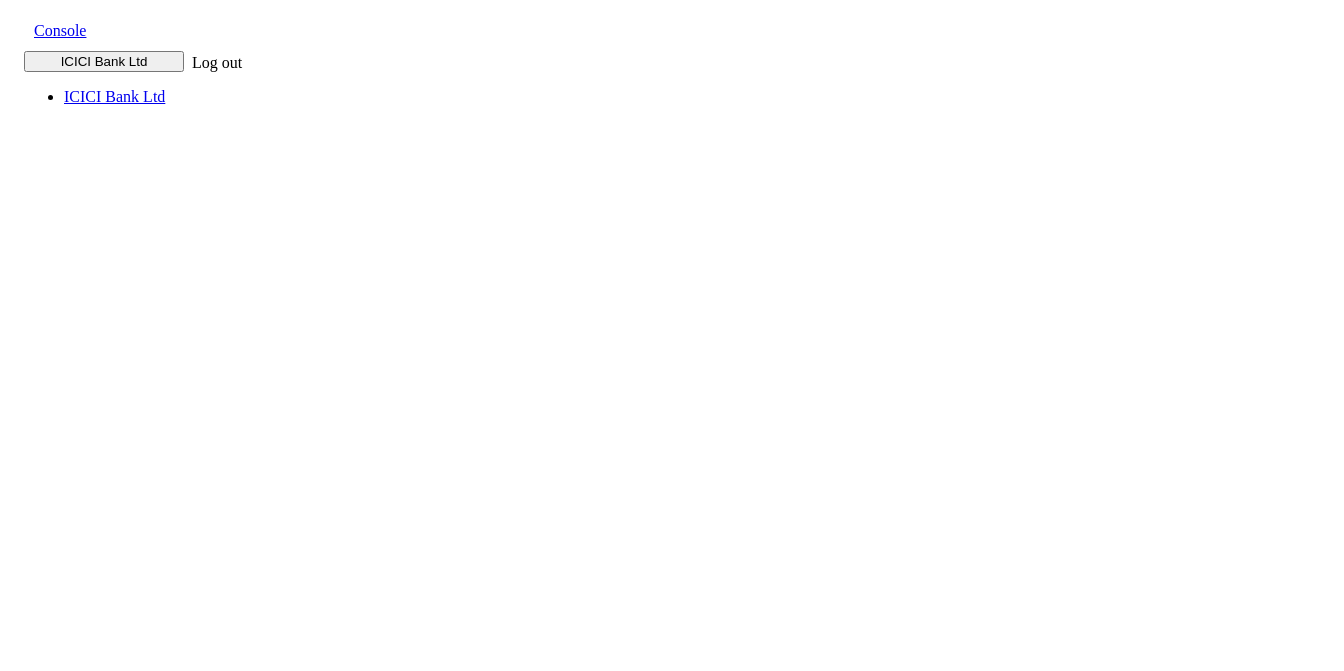 scroll, scrollTop: 0, scrollLeft: 0, axis: both 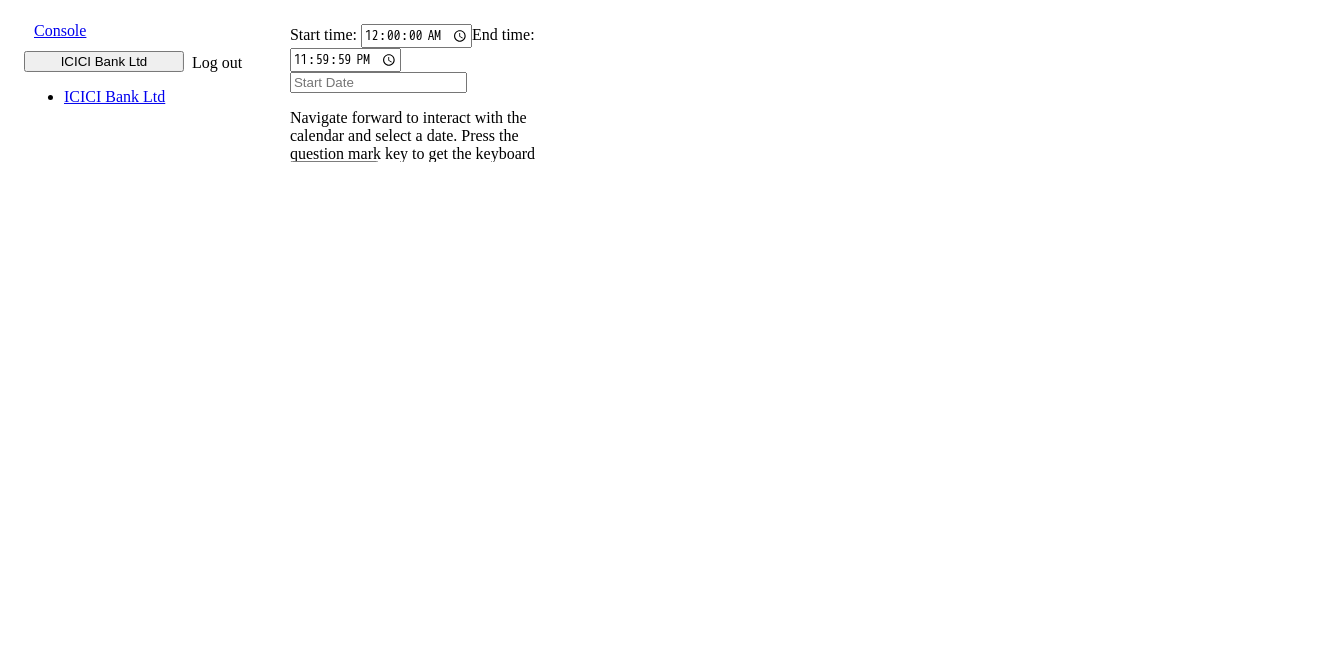 click on "Caller Number Call UUID Custom Parameter" at bounding box center [302, 305] 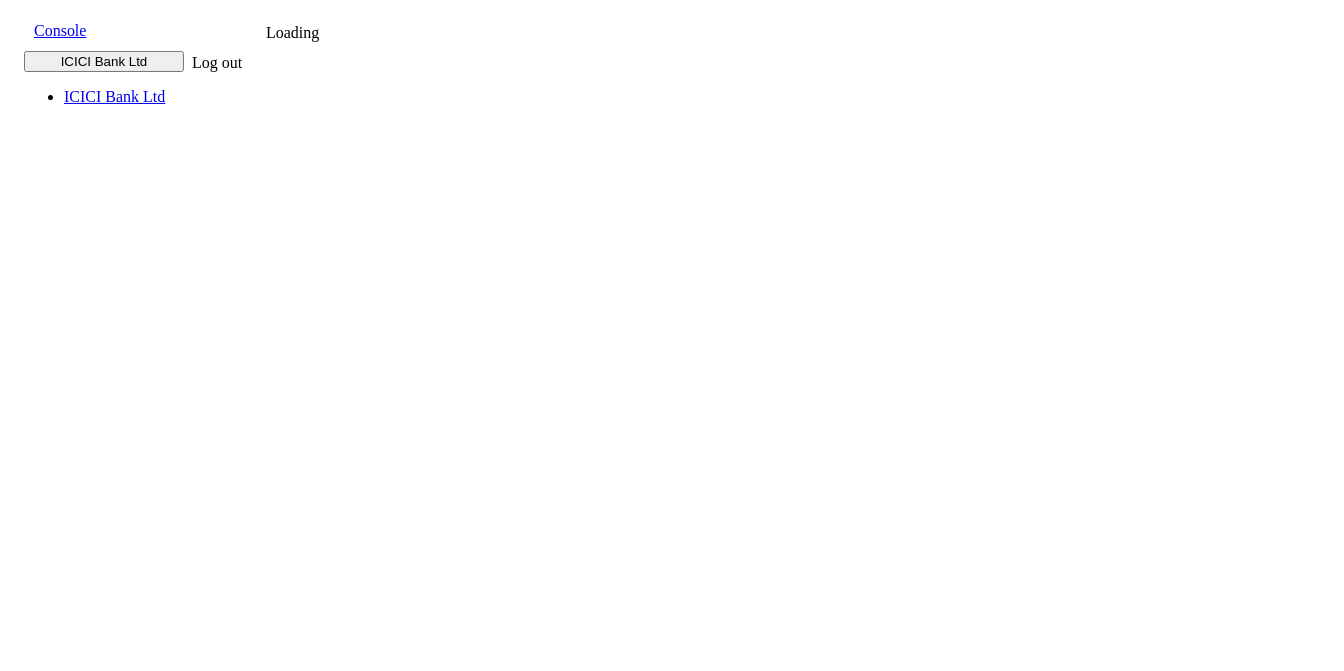 scroll, scrollTop: 0, scrollLeft: 0, axis: both 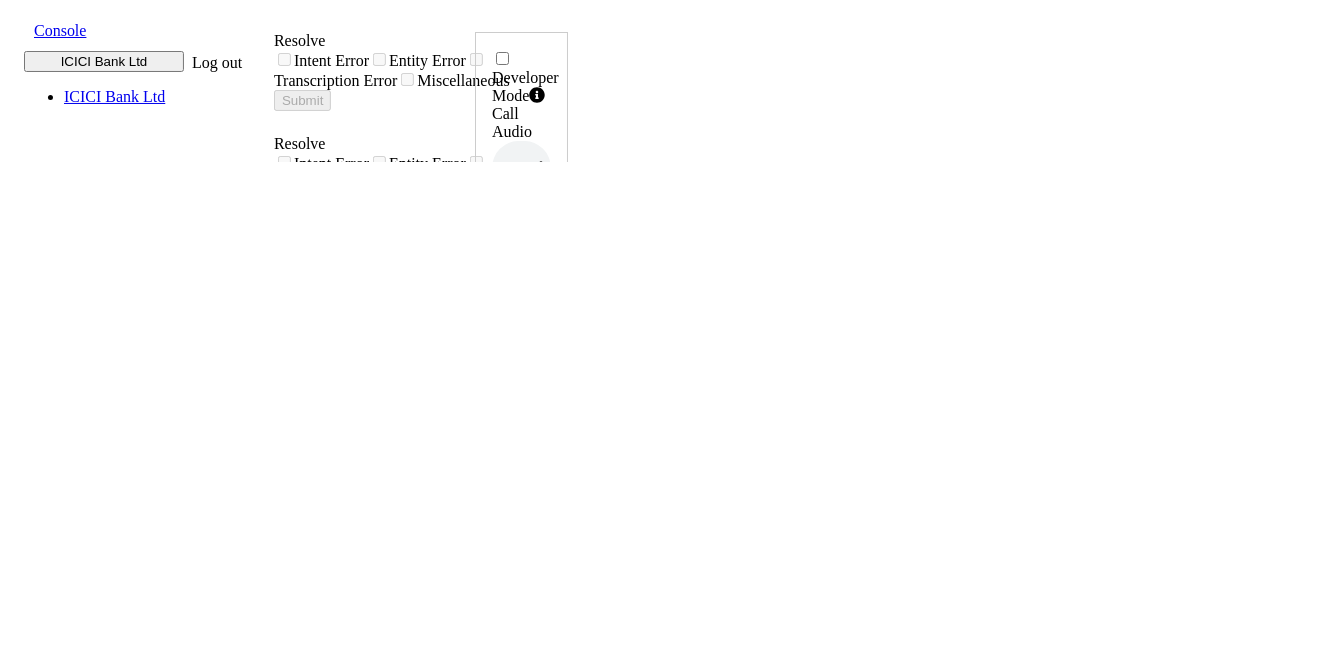 click on "Console" at bounding box center [60, 30] 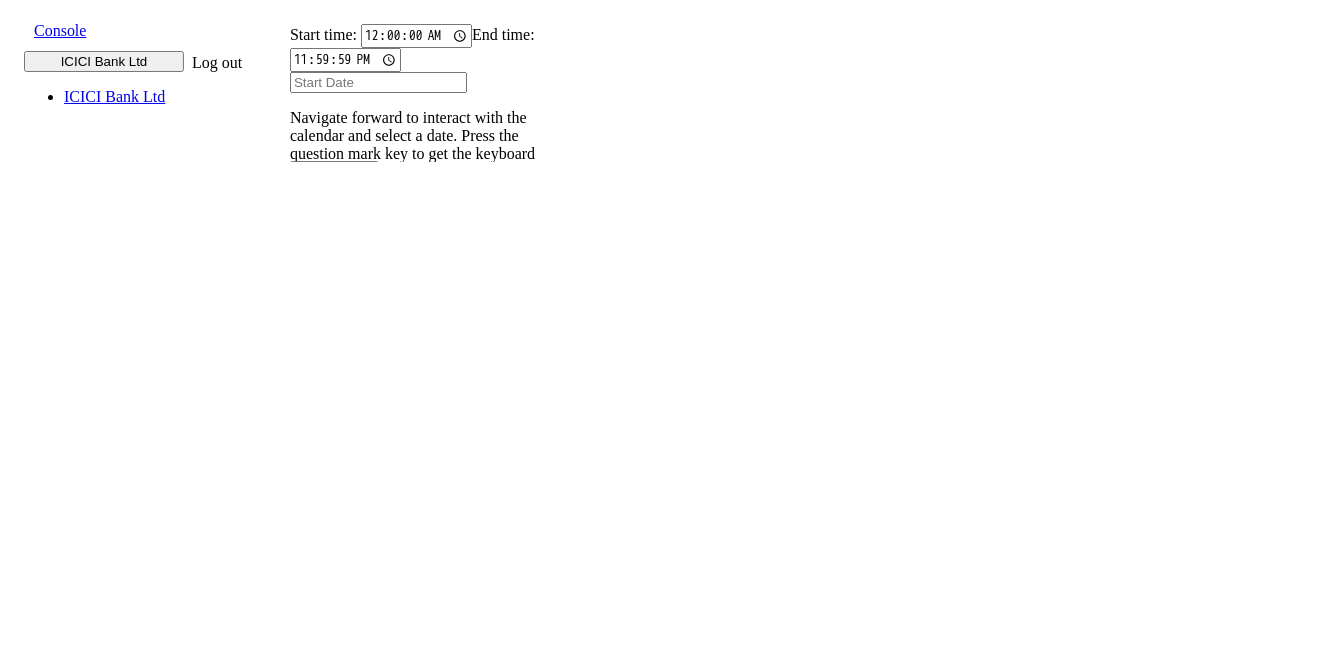 scroll, scrollTop: 0, scrollLeft: 0, axis: both 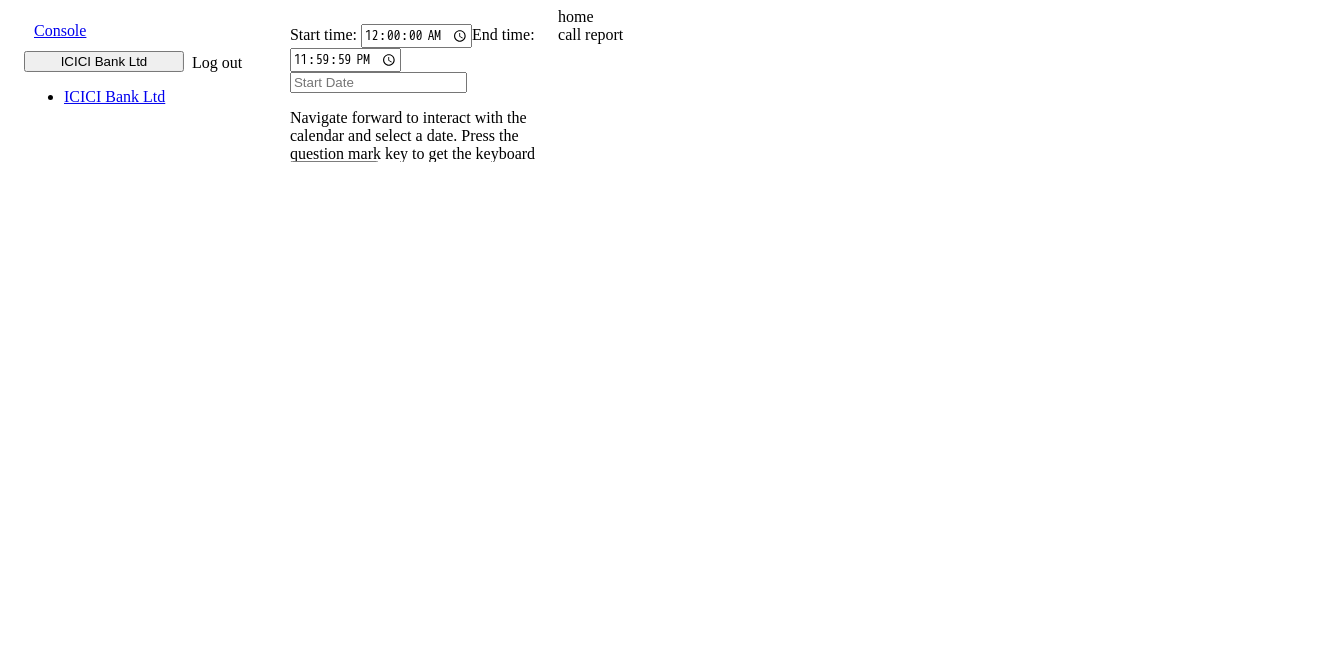 click on "call report" at bounding box center (733, 35) 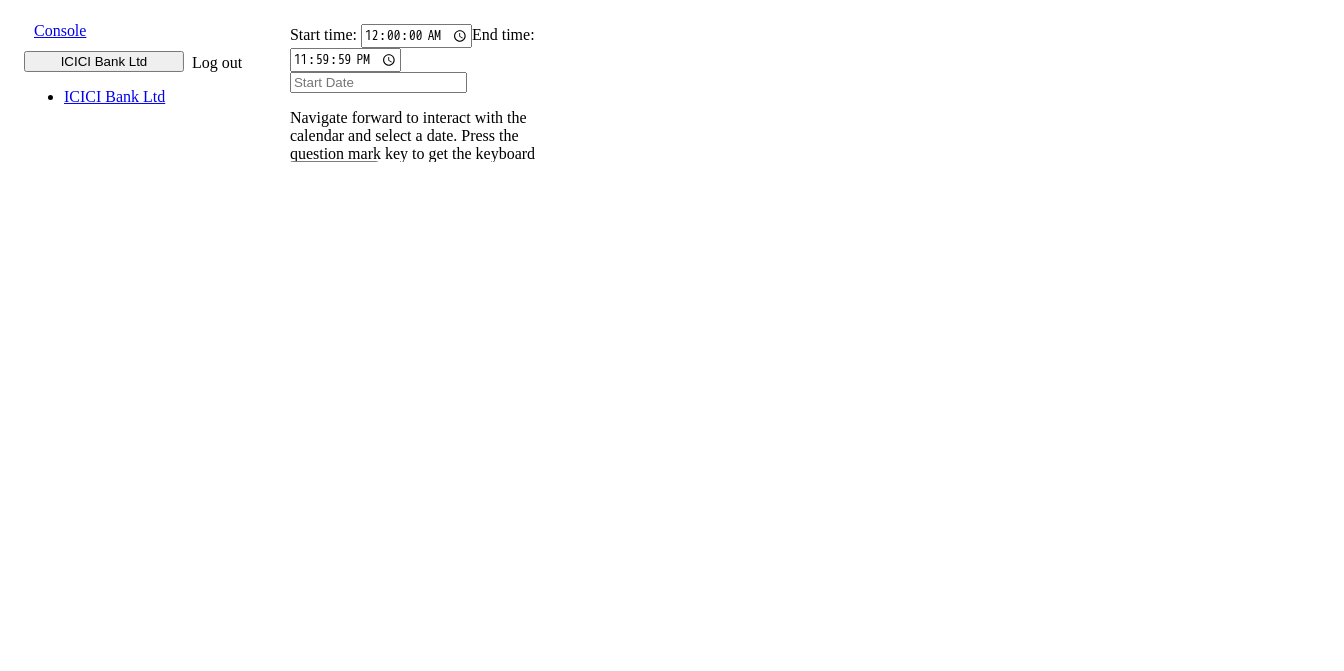 scroll, scrollTop: 0, scrollLeft: 0, axis: both 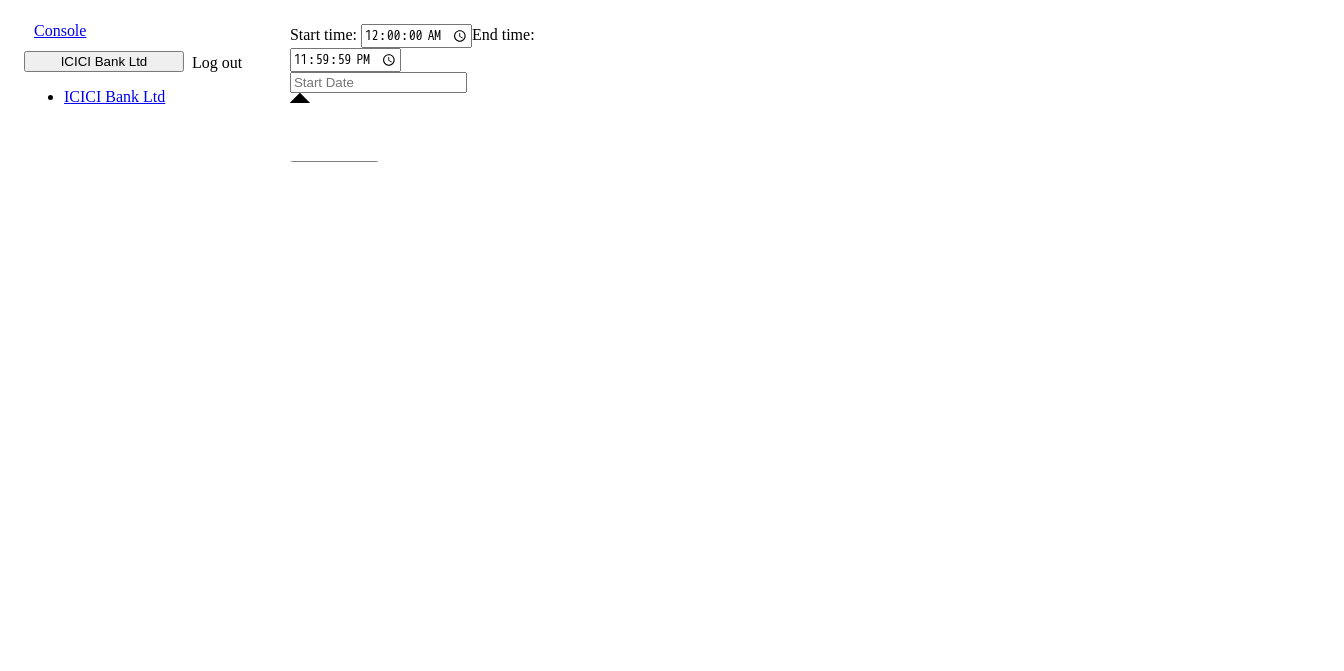 click on "10" at bounding box center (497, 2191) 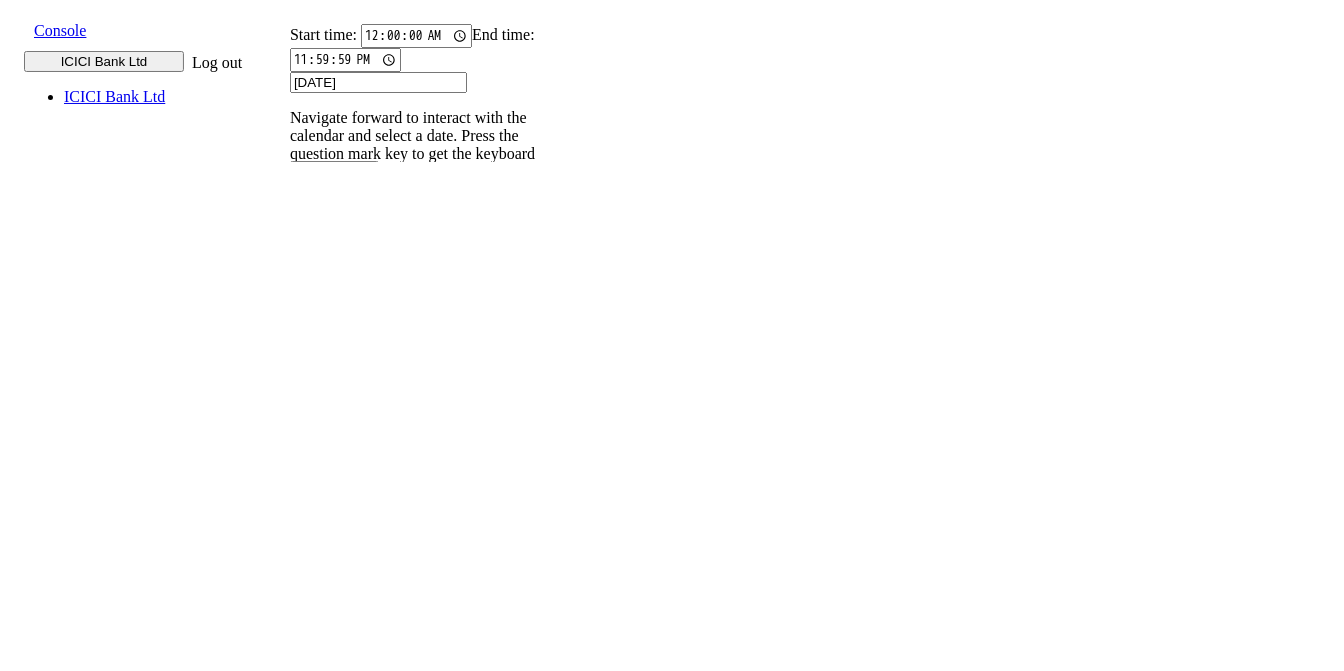 click on "10" at bounding box center (497, 2037) 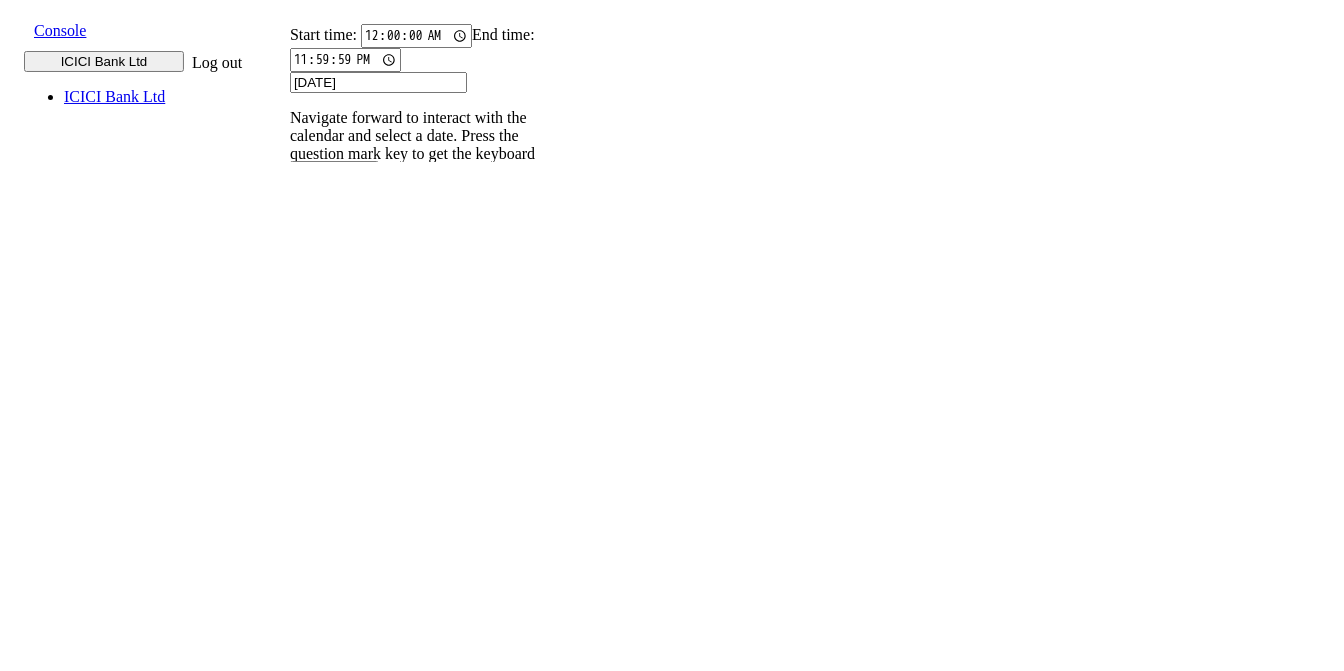 scroll, scrollTop: 158, scrollLeft: 0, axis: vertical 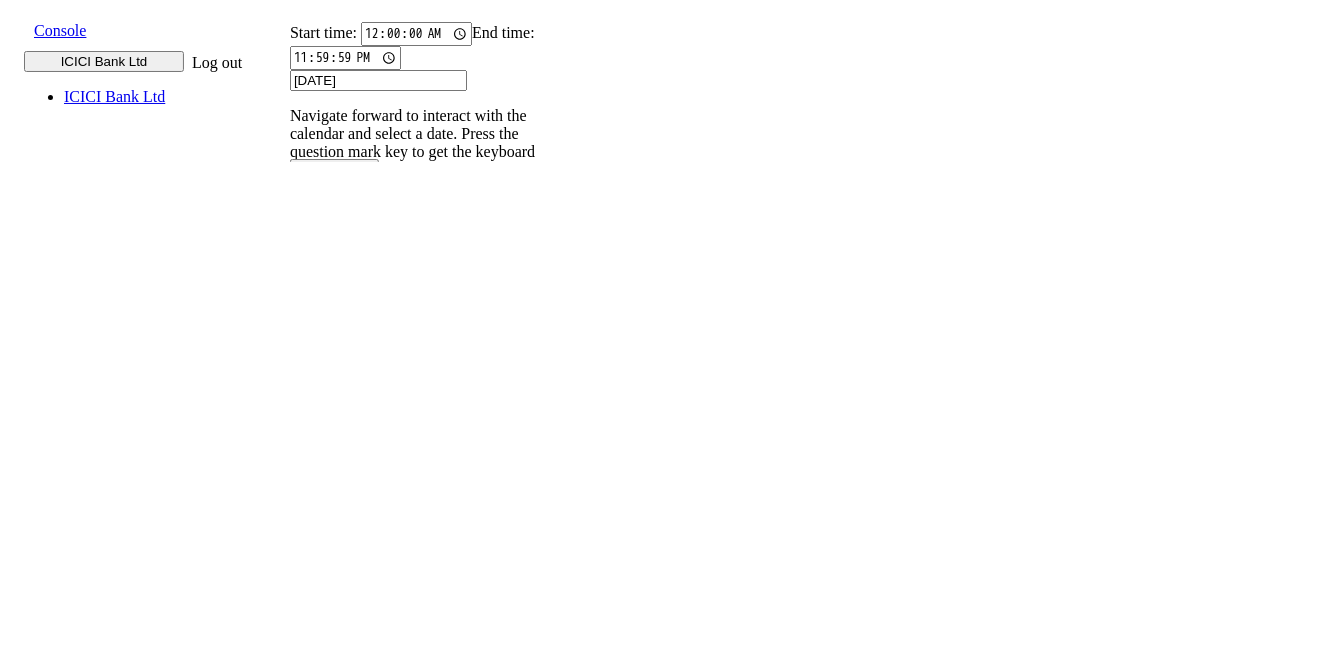 click on "00J8UN..." at bounding box center [314, 773] 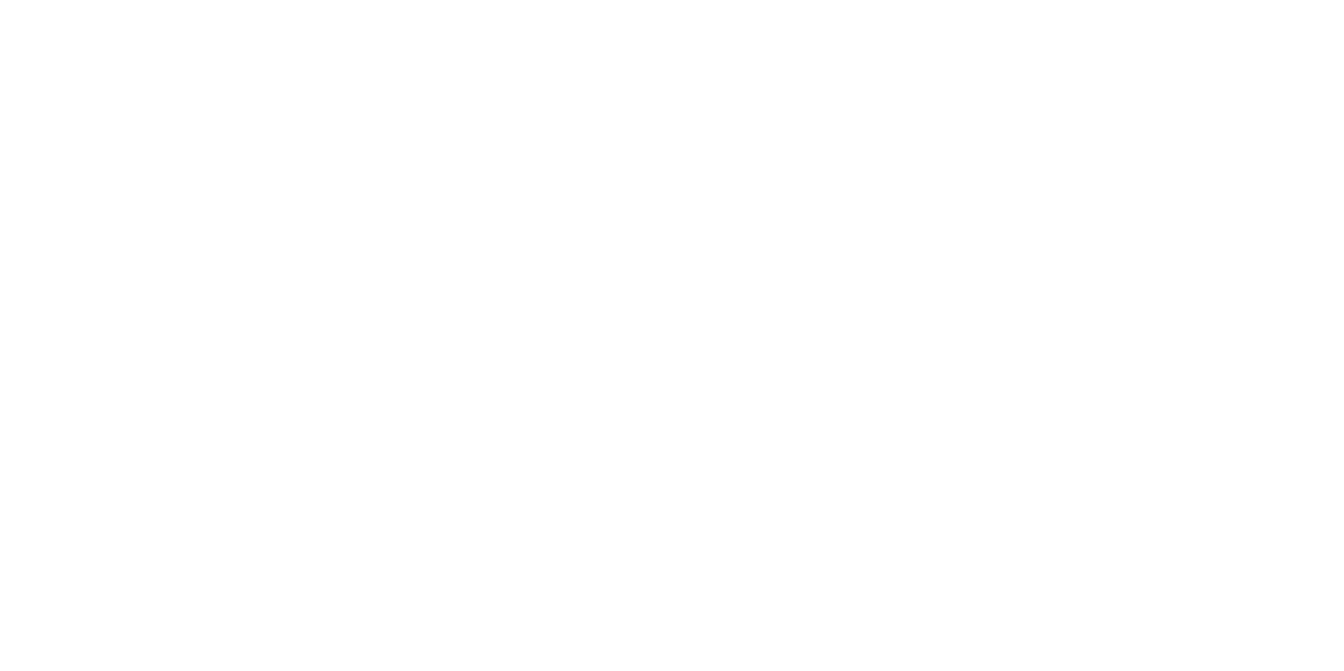 scroll, scrollTop: 0, scrollLeft: 0, axis: both 